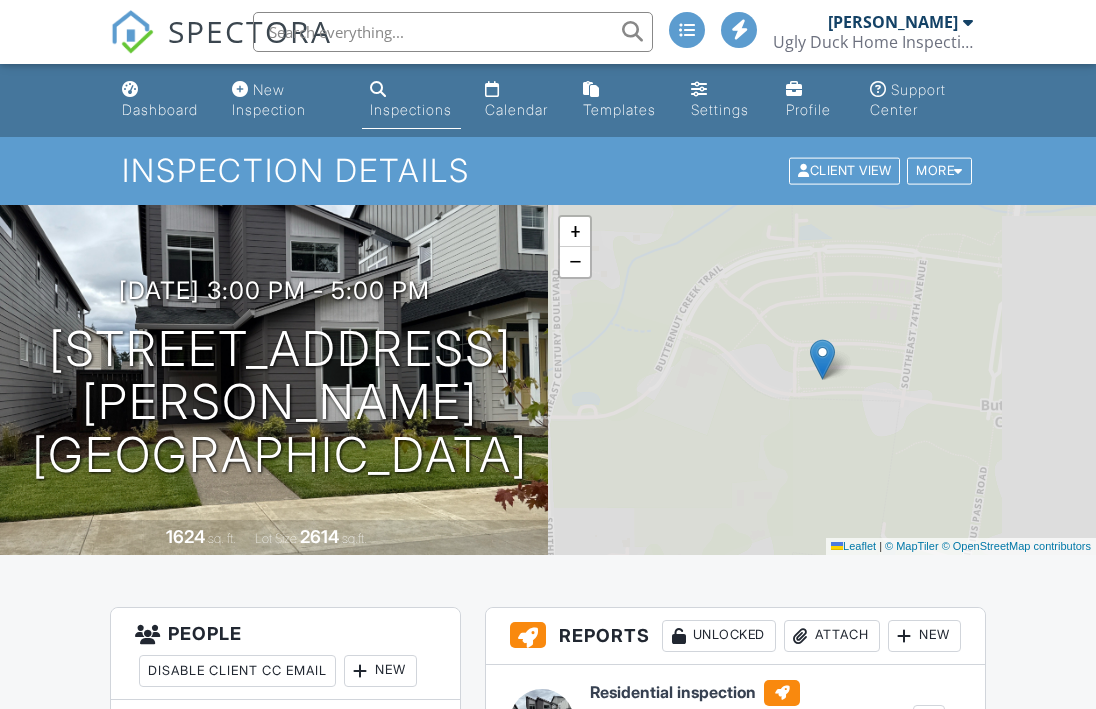 scroll, scrollTop: 0, scrollLeft: 0, axis: both 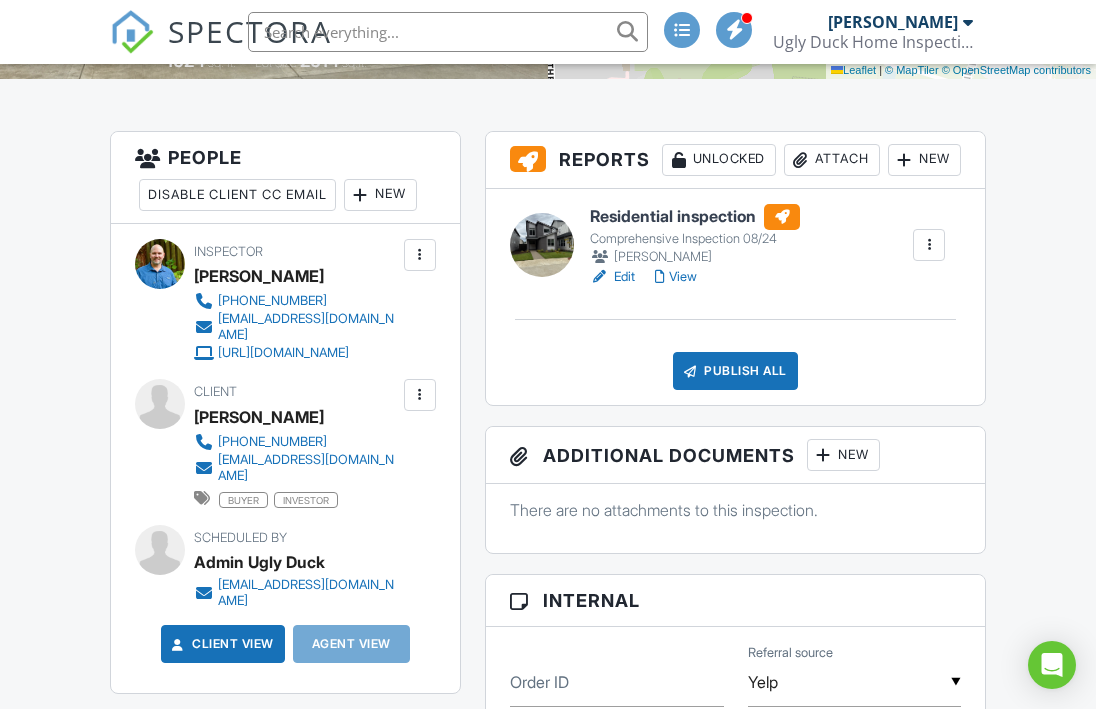 click on "View" at bounding box center (676, 277) 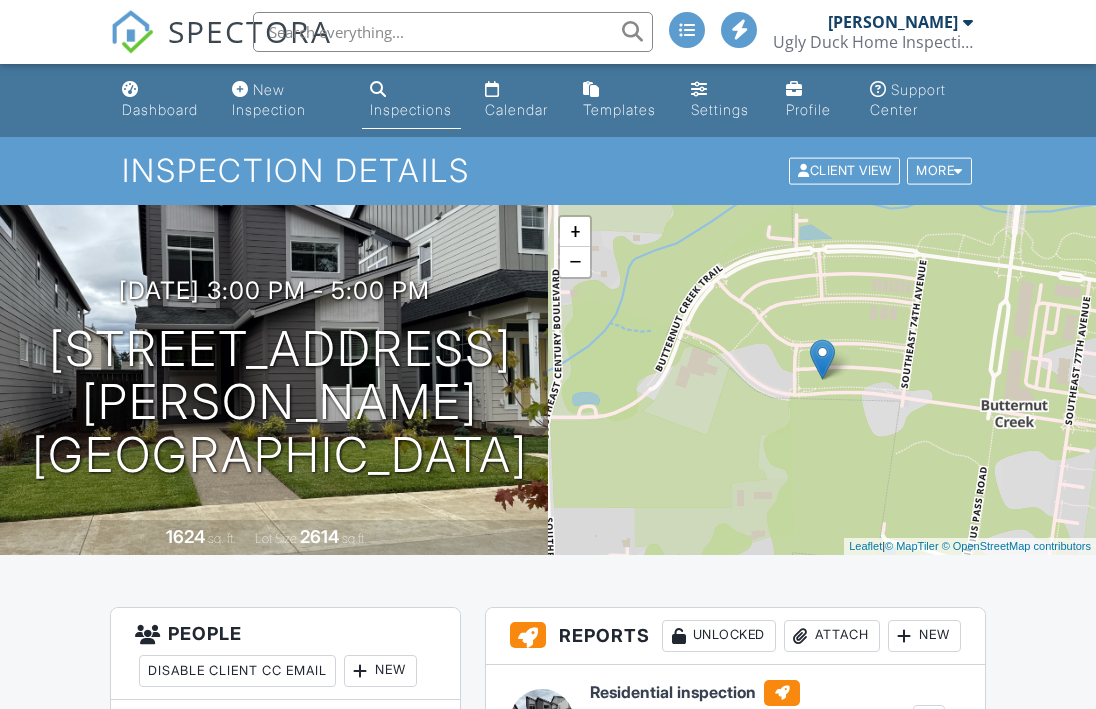 scroll, scrollTop: 0, scrollLeft: 0, axis: both 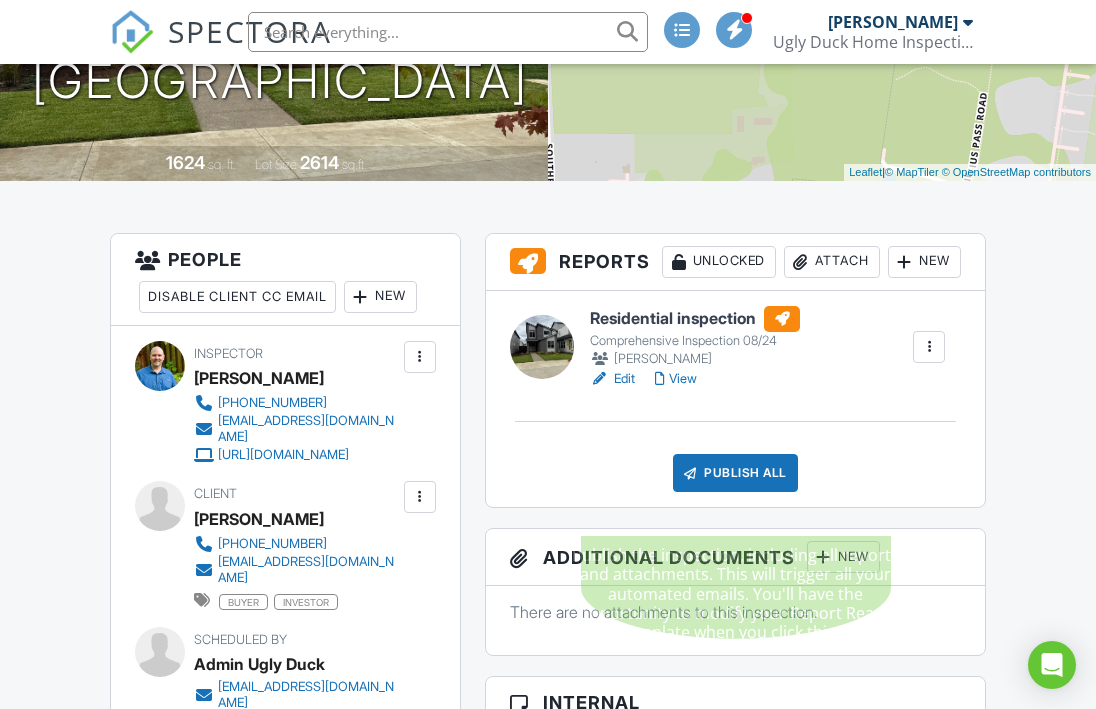click on "Publish All" at bounding box center (735, 473) 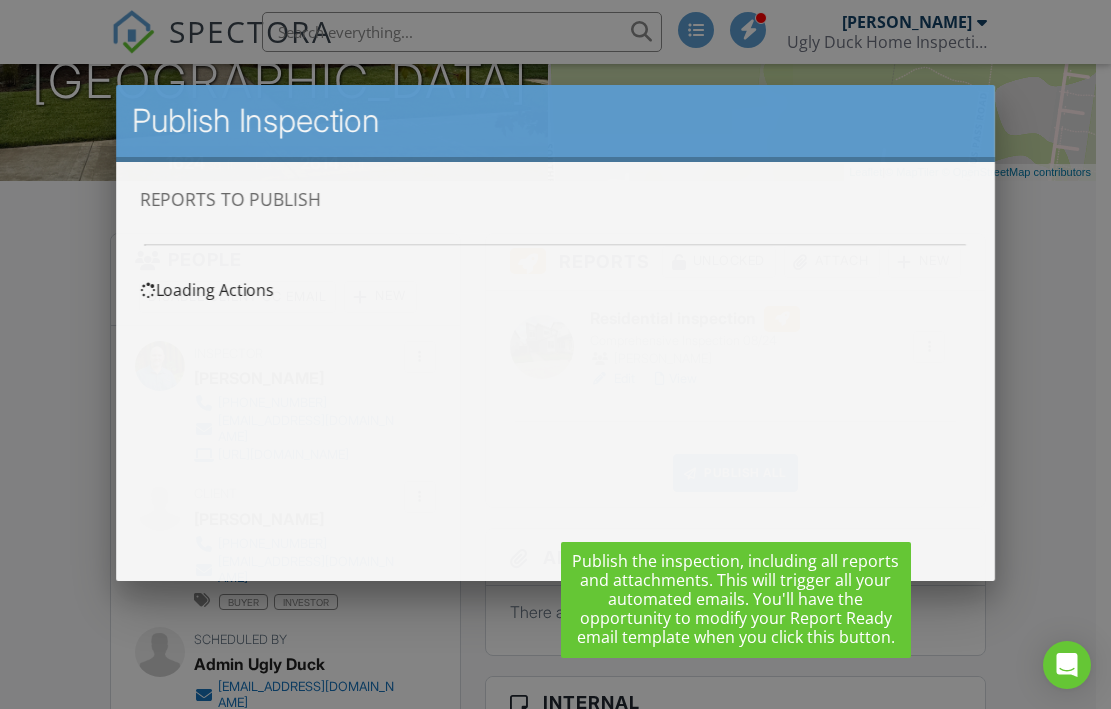 scroll, scrollTop: 0, scrollLeft: 0, axis: both 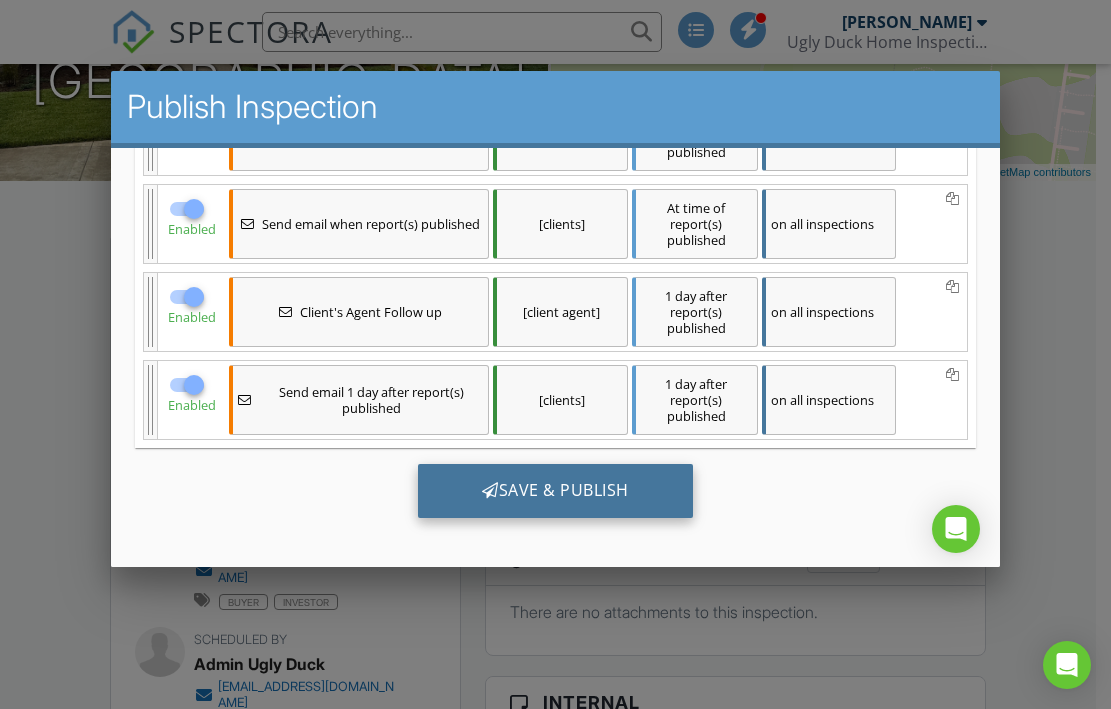 click on "Save & Publish" at bounding box center [555, 490] 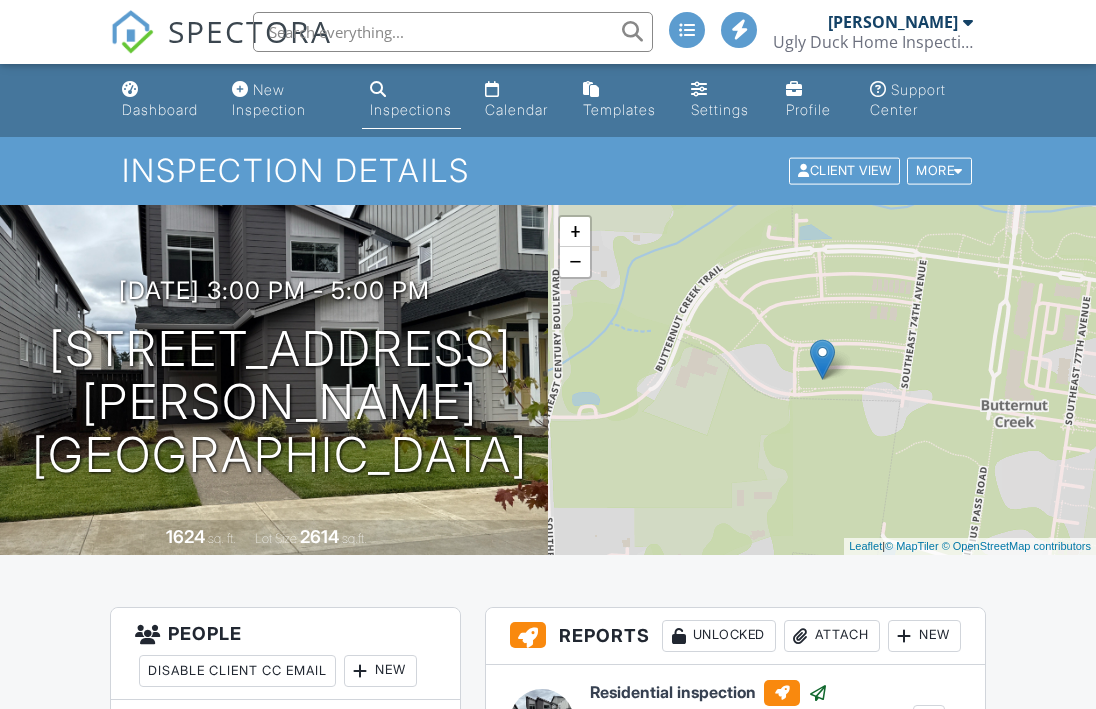 scroll, scrollTop: 0, scrollLeft: 0, axis: both 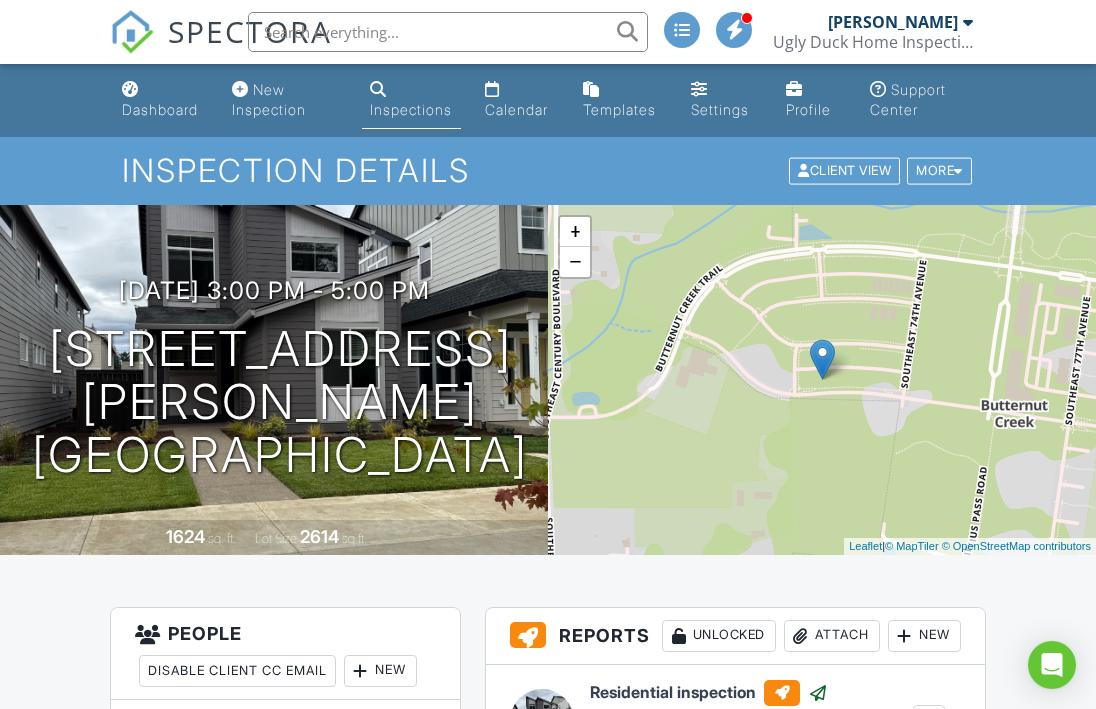 click on "Inspections" at bounding box center [411, 100] 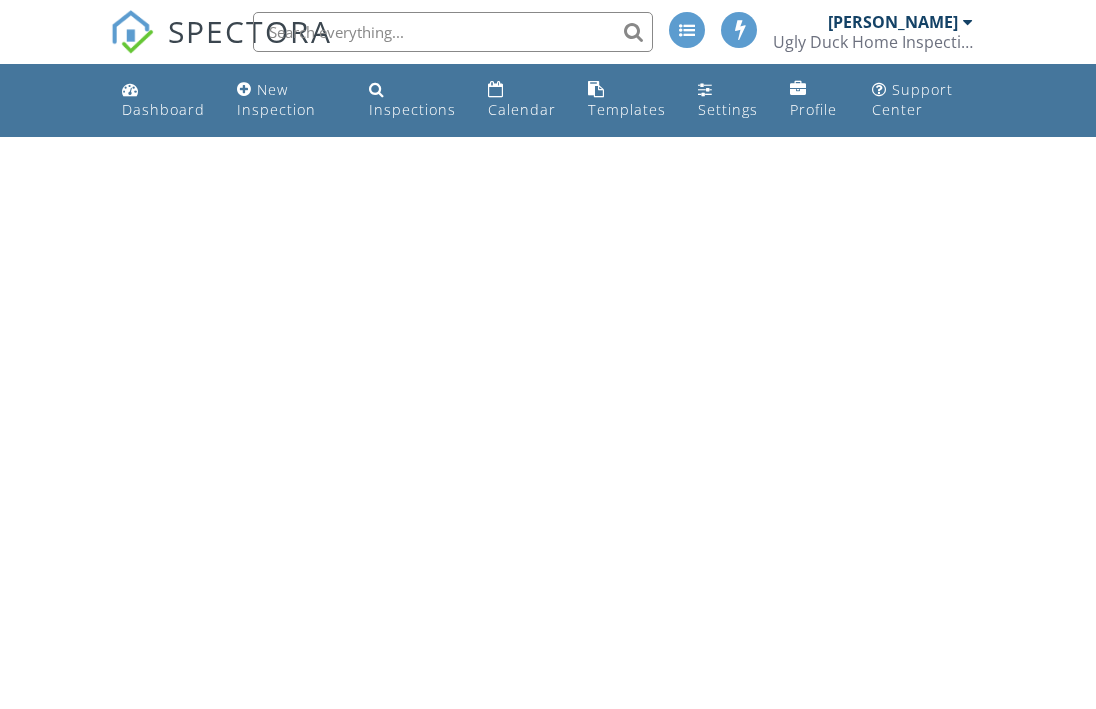 scroll, scrollTop: 0, scrollLeft: 0, axis: both 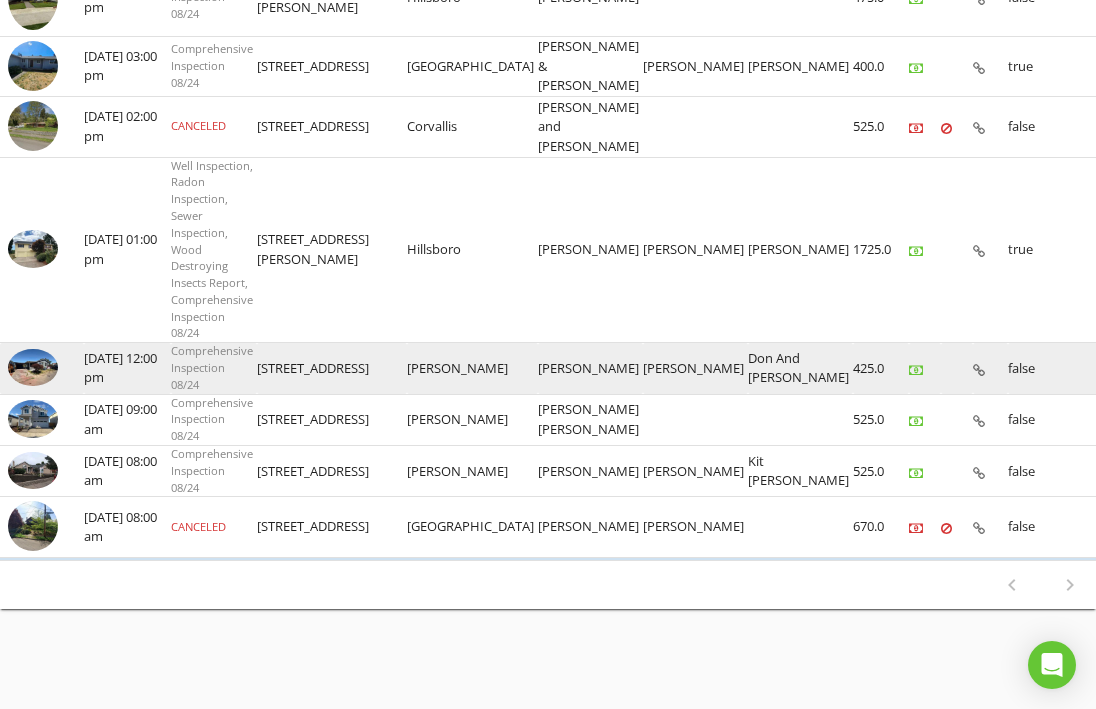 click at bounding box center [33, 368] 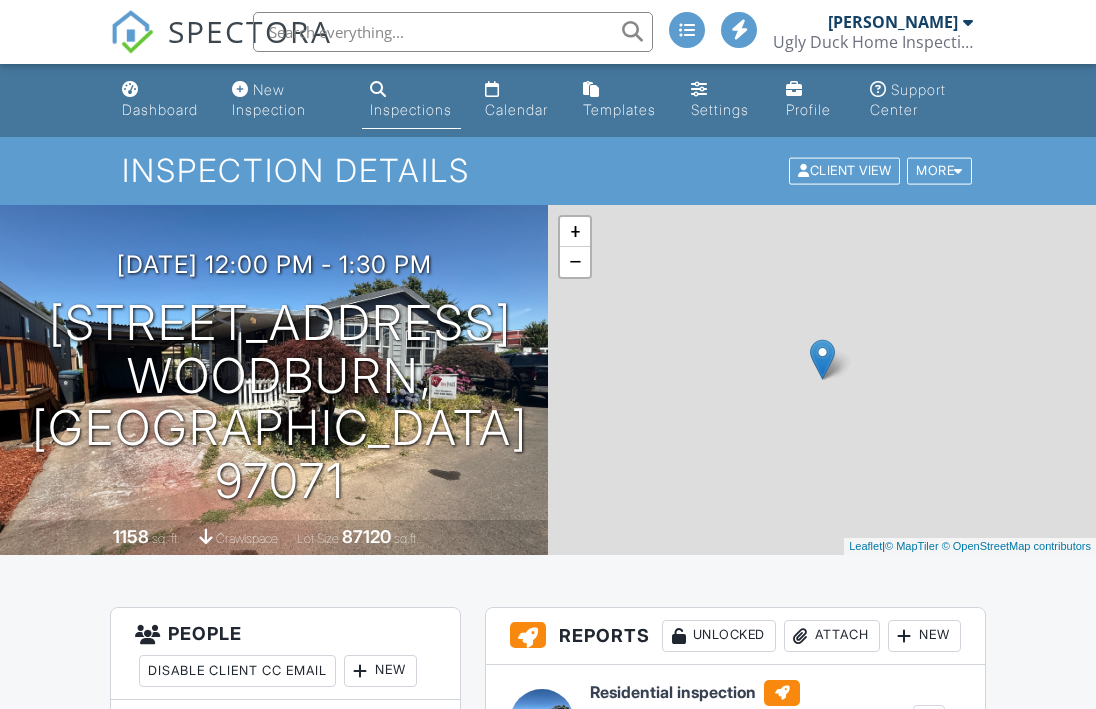 scroll, scrollTop: 0, scrollLeft: 0, axis: both 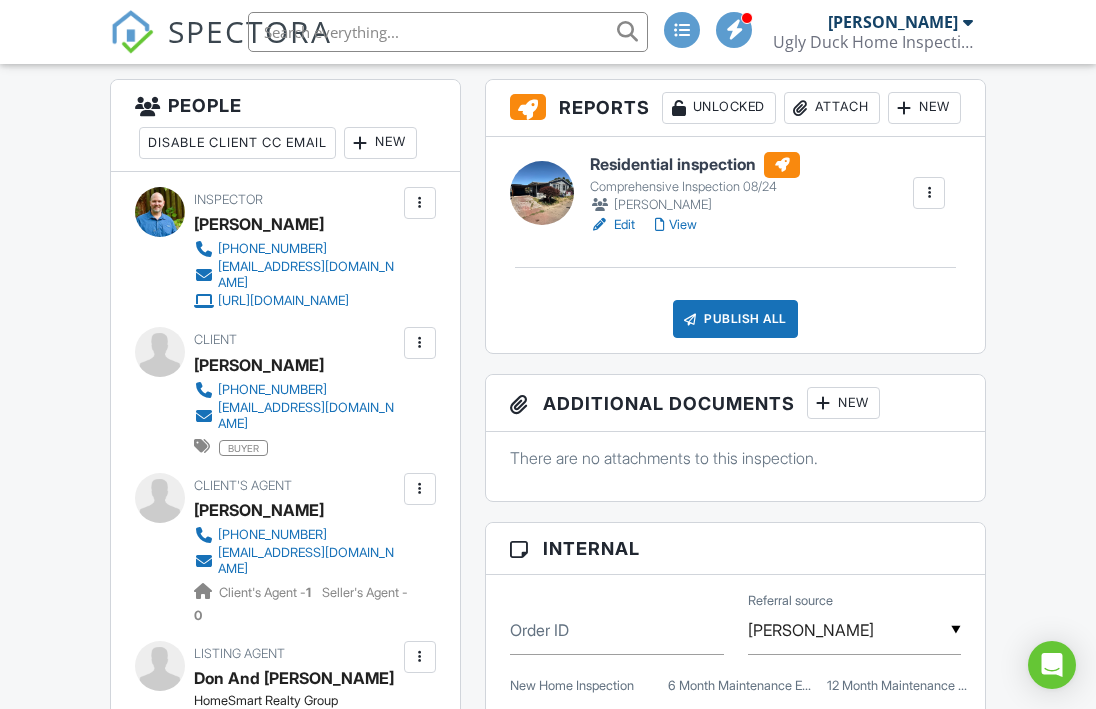 click on "View" at bounding box center [676, 225] 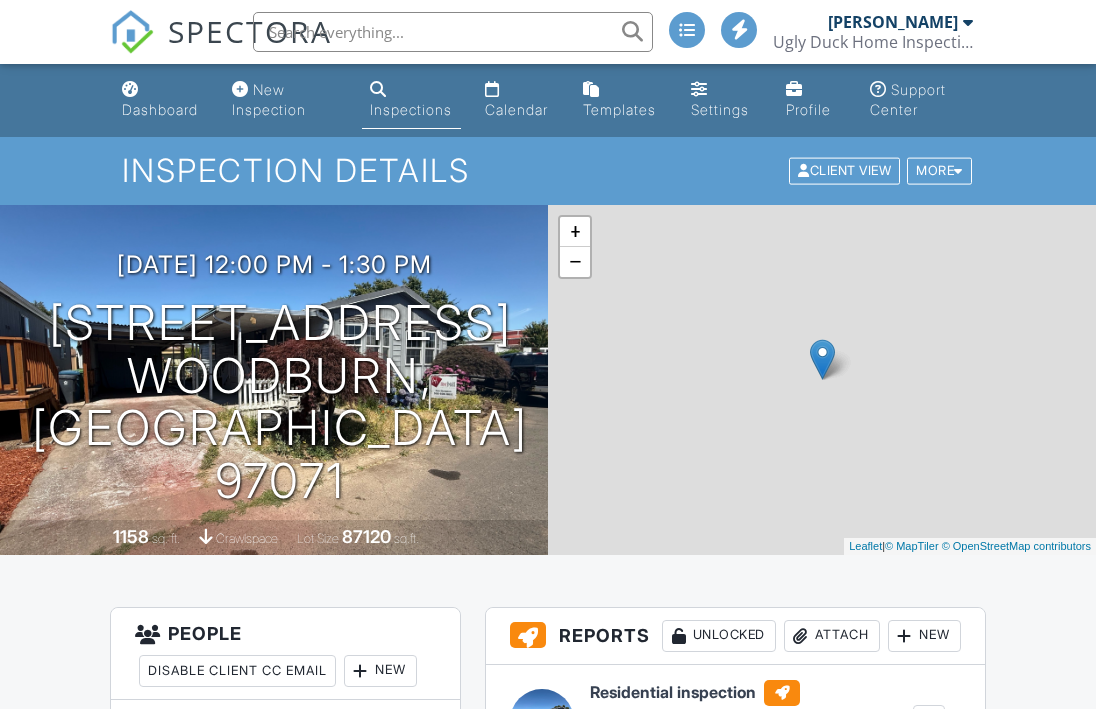 scroll, scrollTop: 0, scrollLeft: 0, axis: both 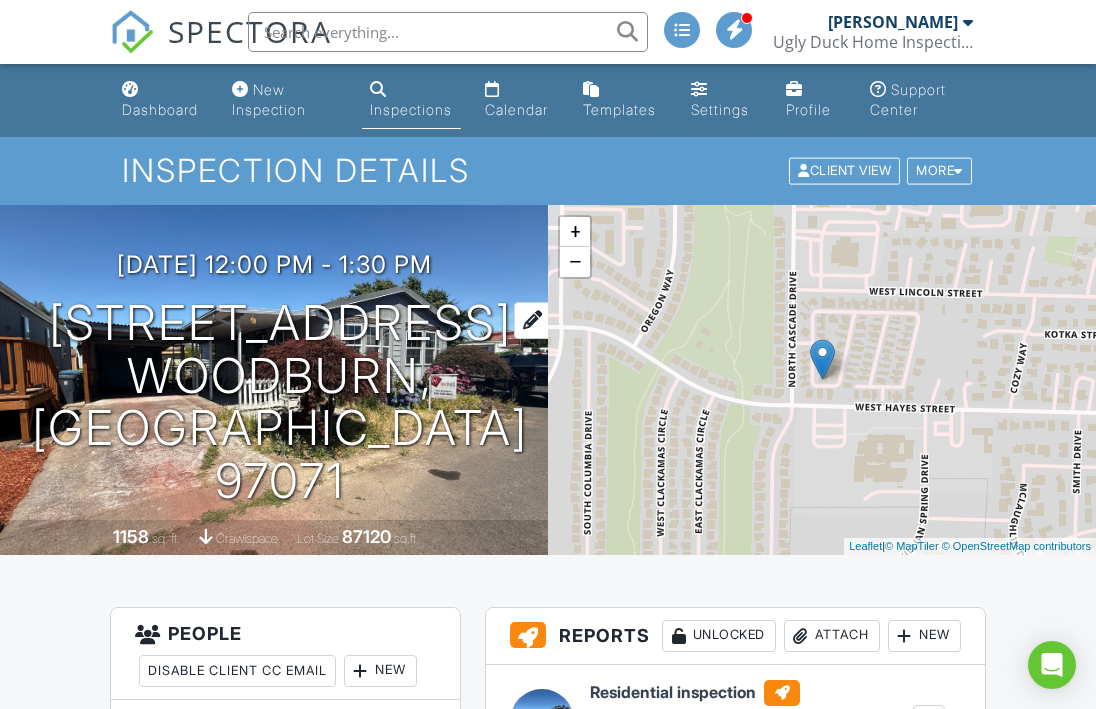 click on "612 N Cascade Dr 37
Woodburn, OR 97071" at bounding box center (280, 402) 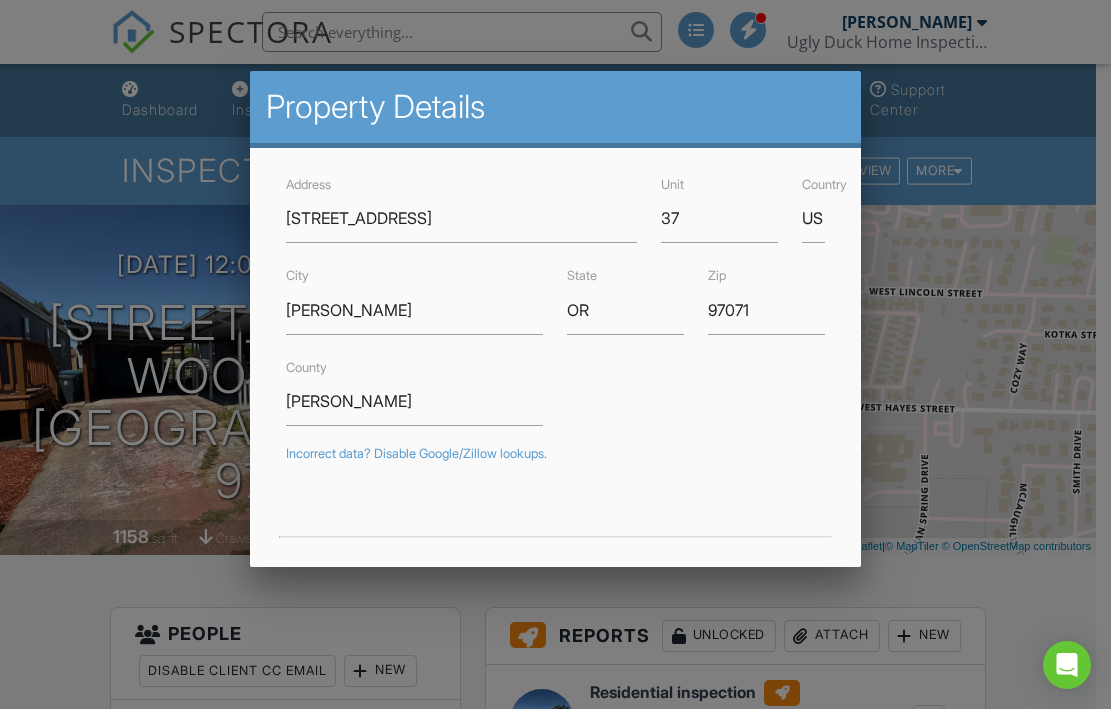 click at bounding box center [555, 343] 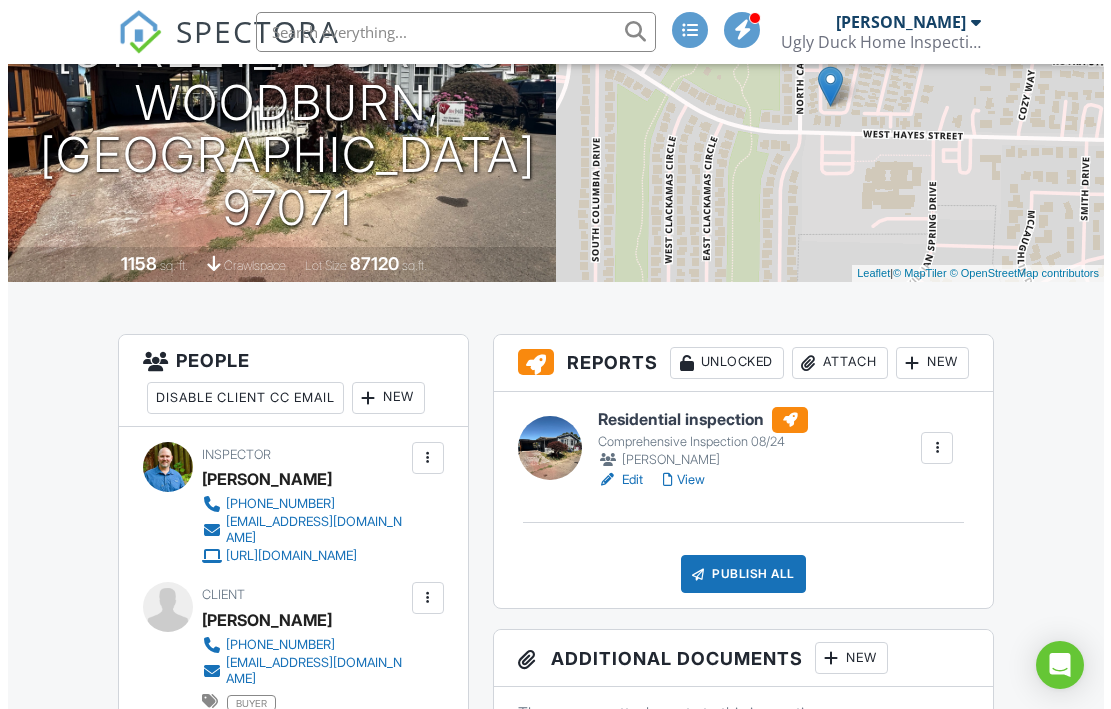 scroll, scrollTop: 279, scrollLeft: 0, axis: vertical 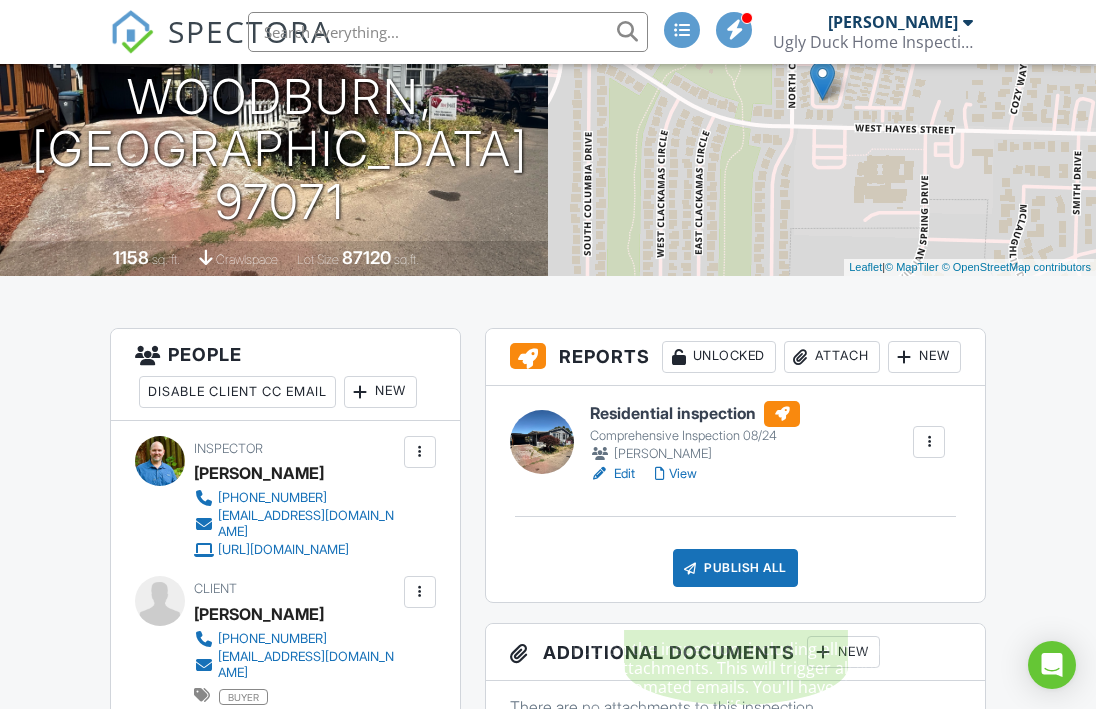 click on "Publish All" at bounding box center [735, 568] 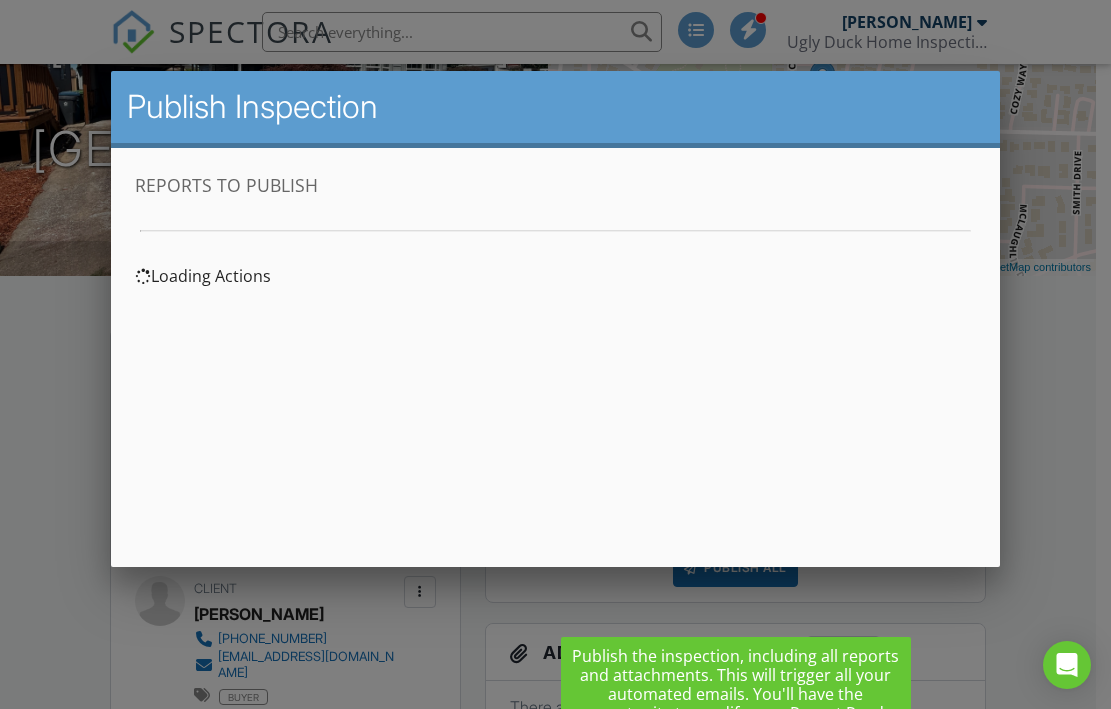 scroll, scrollTop: 0, scrollLeft: 0, axis: both 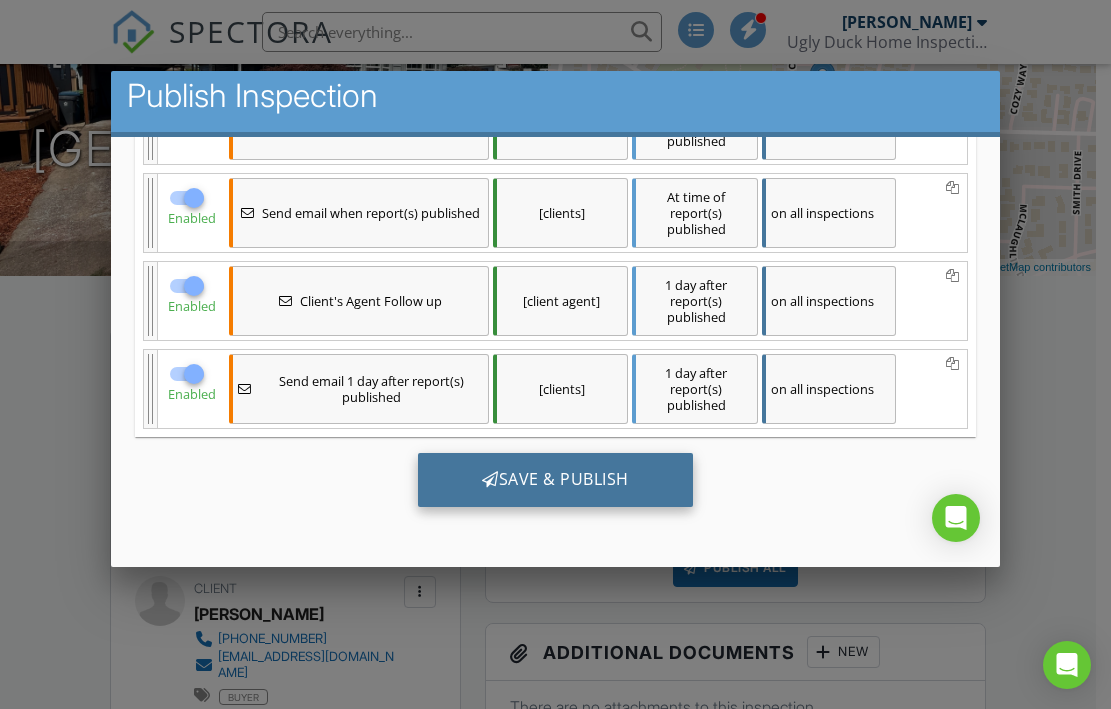 click on "Save & Publish" at bounding box center [555, 479] 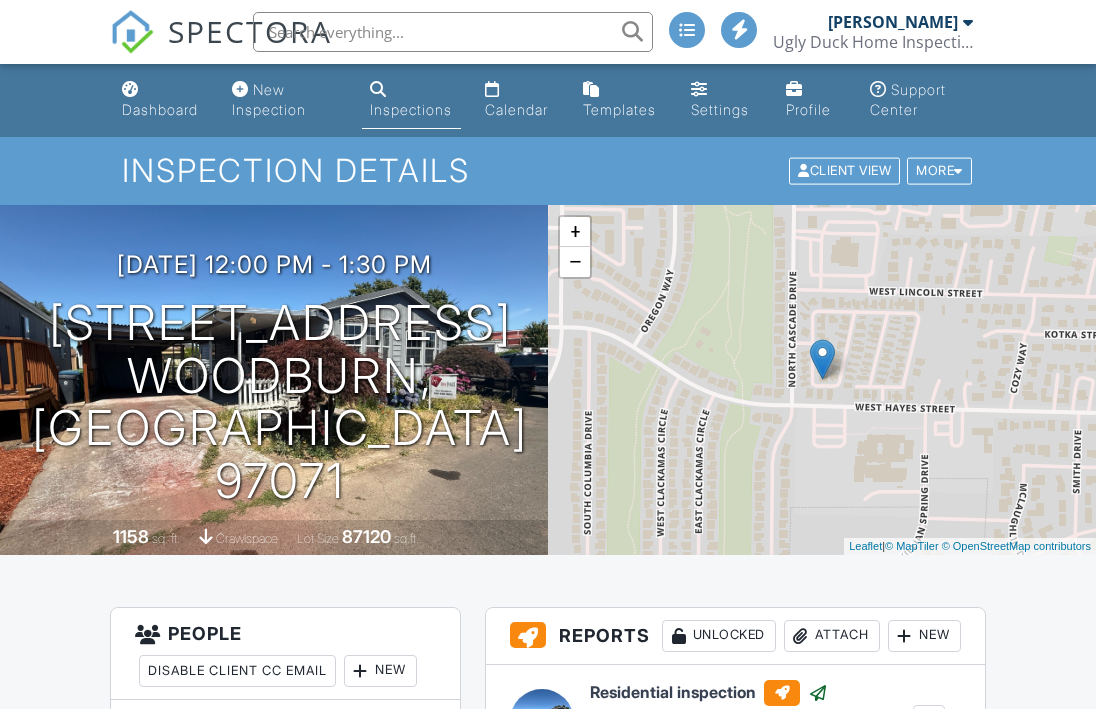 scroll, scrollTop: 0, scrollLeft: 0, axis: both 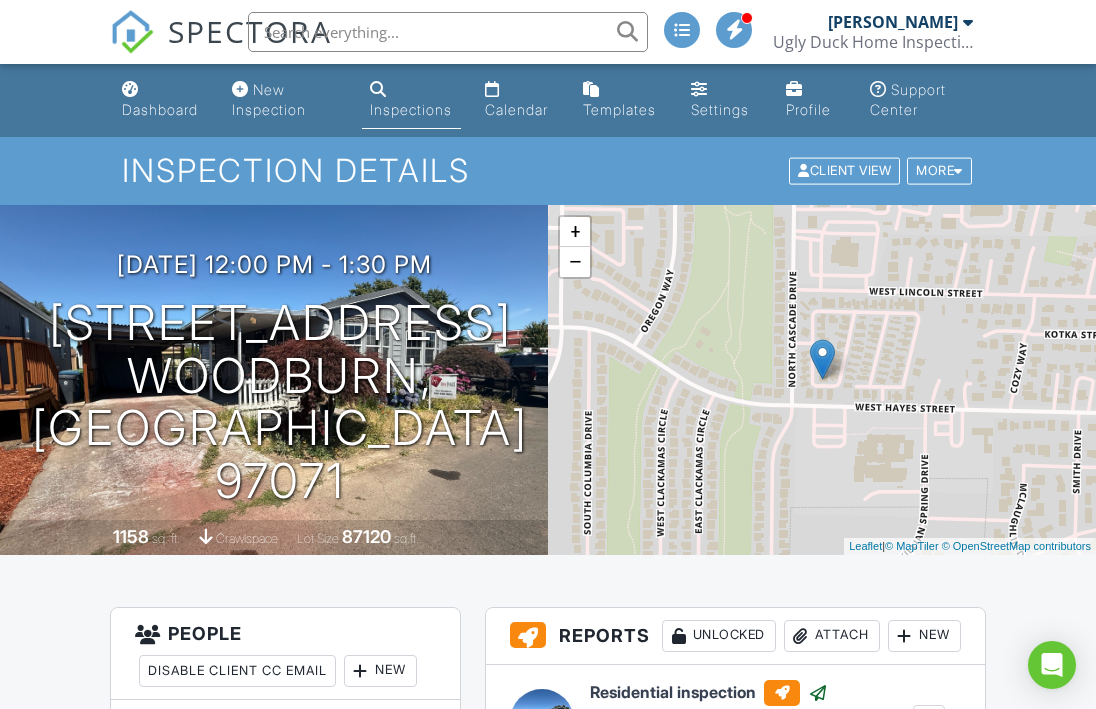 click on "Inspections" at bounding box center (411, 109) 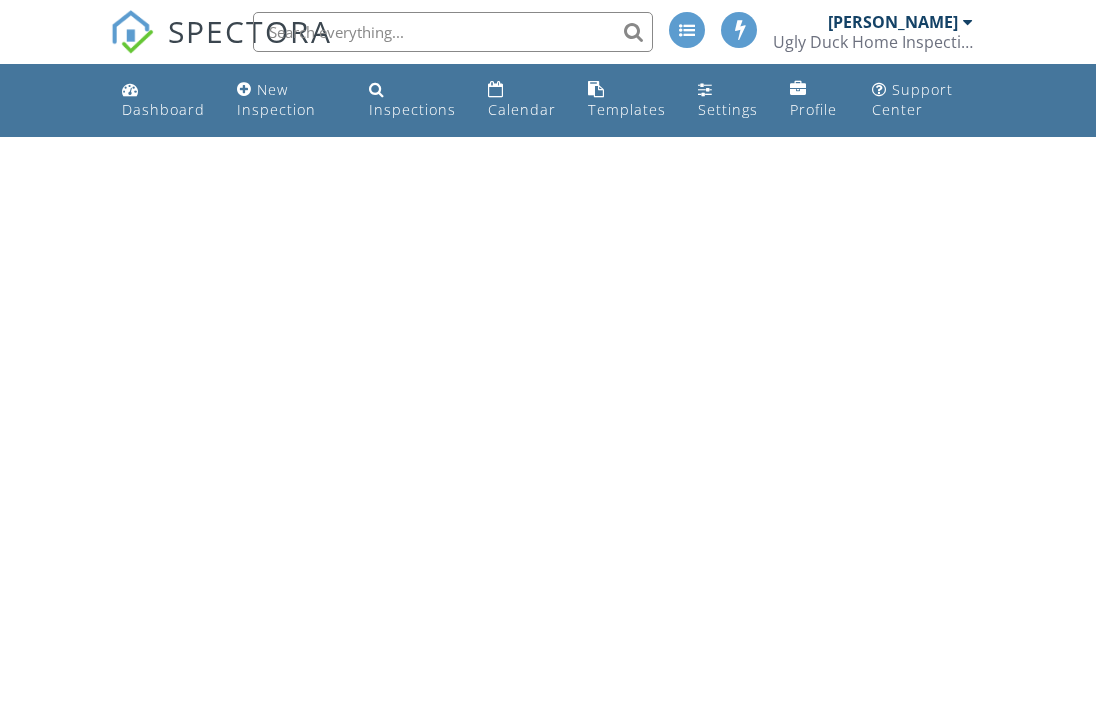 scroll, scrollTop: 0, scrollLeft: 0, axis: both 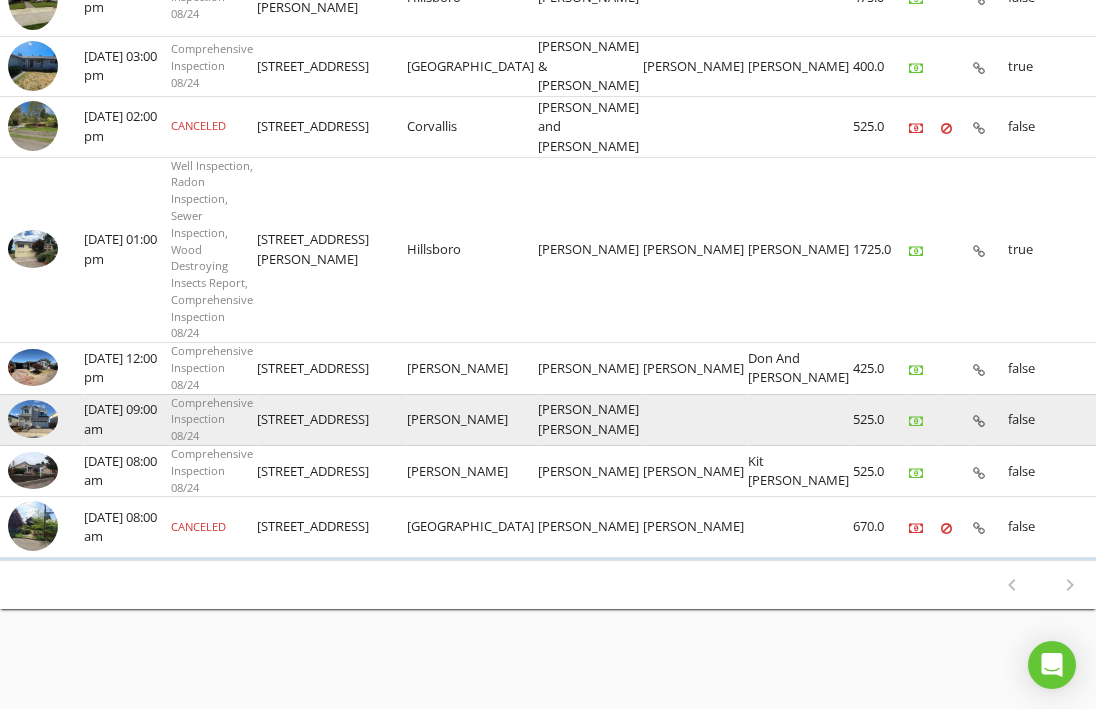 click at bounding box center (33, 419) 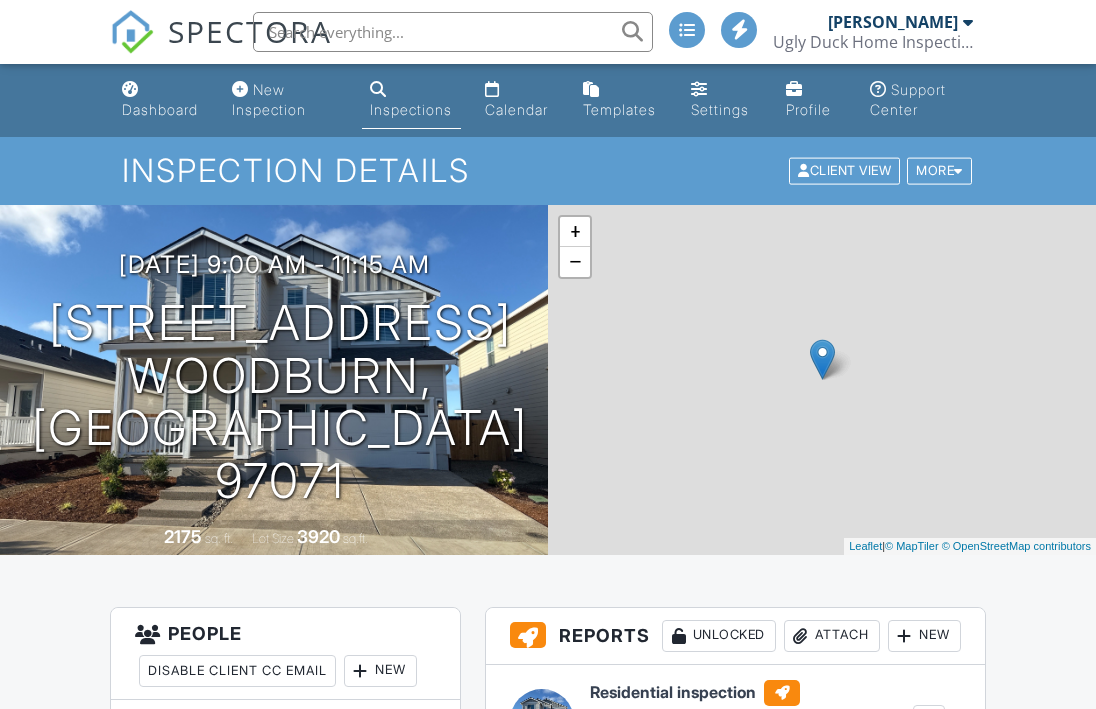scroll, scrollTop: 0, scrollLeft: 0, axis: both 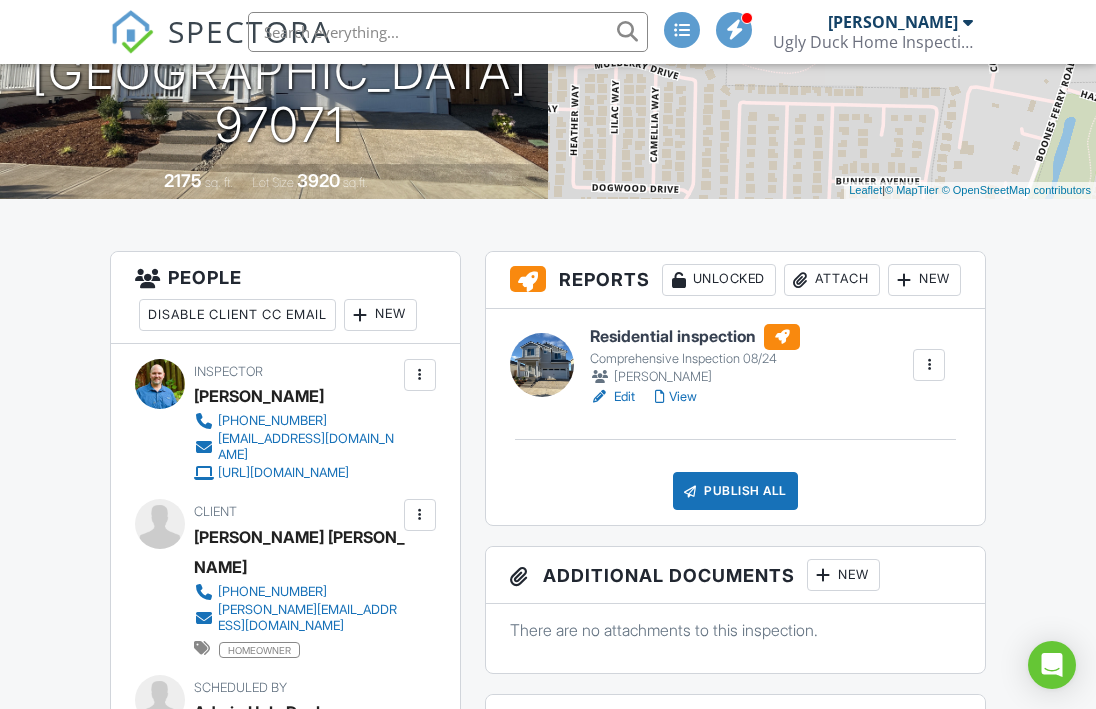 click on "View" at bounding box center (676, 397) 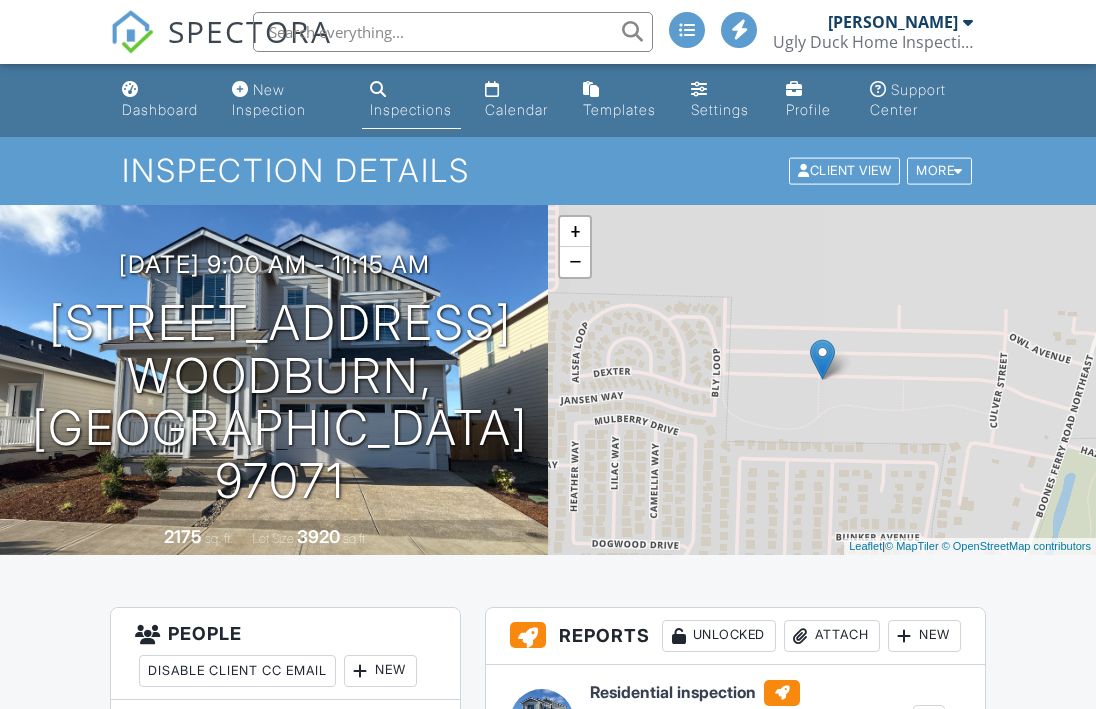 scroll, scrollTop: 0, scrollLeft: 0, axis: both 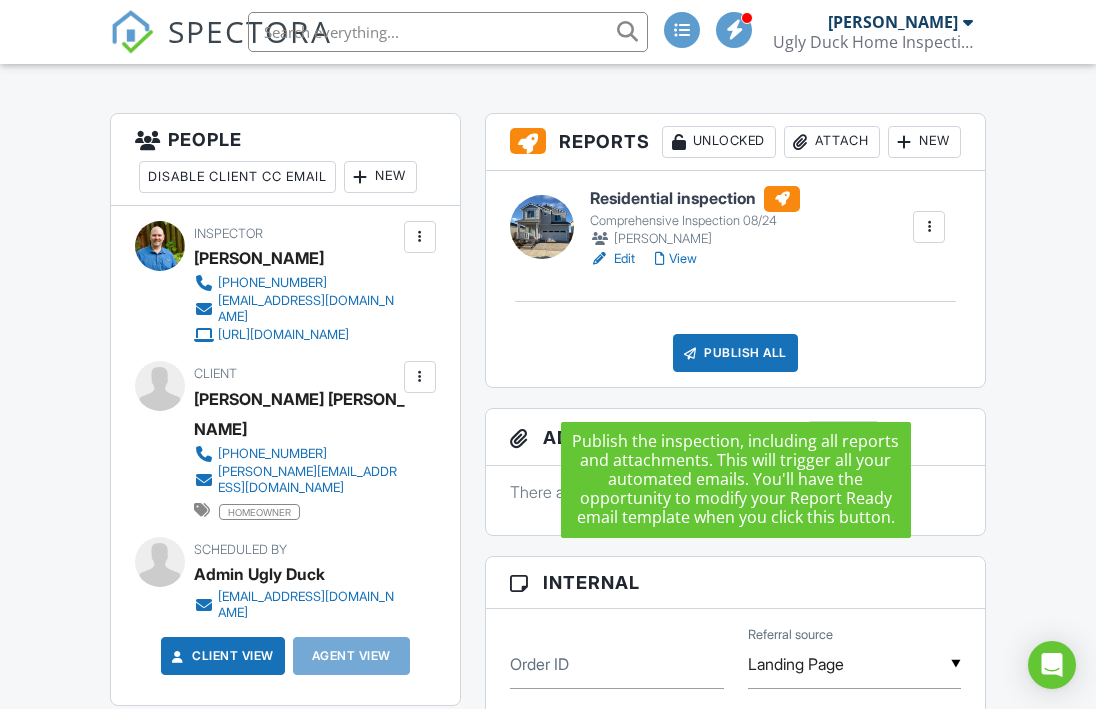 click on "Publish All" at bounding box center [735, 353] 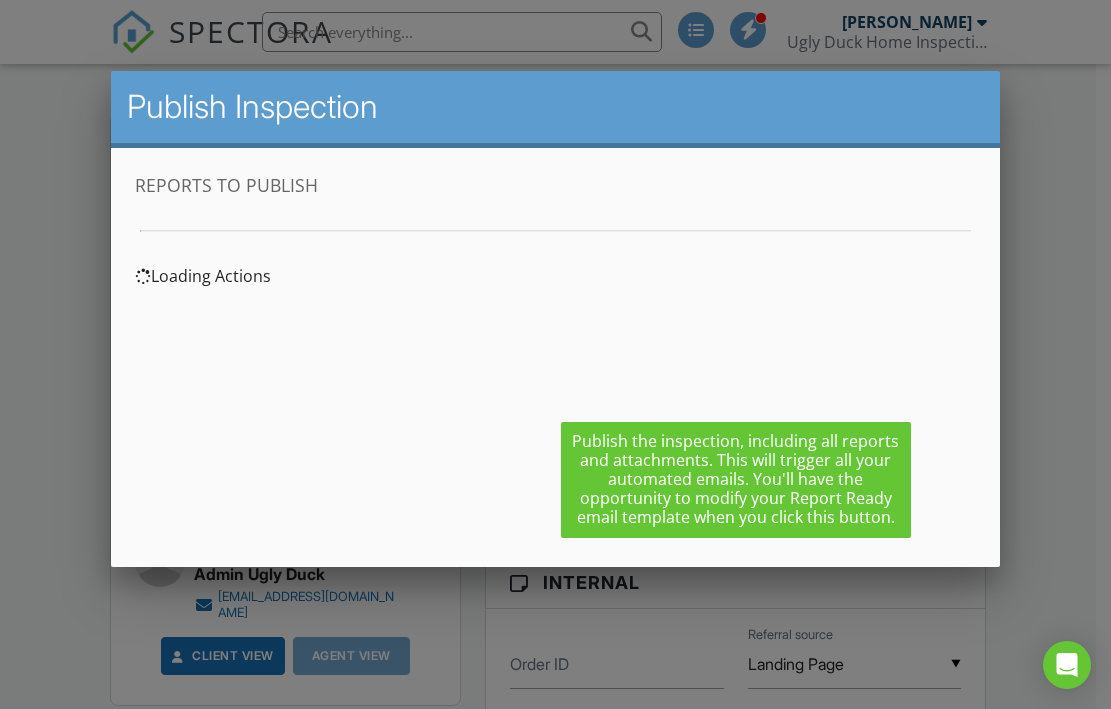 scroll, scrollTop: 0, scrollLeft: 0, axis: both 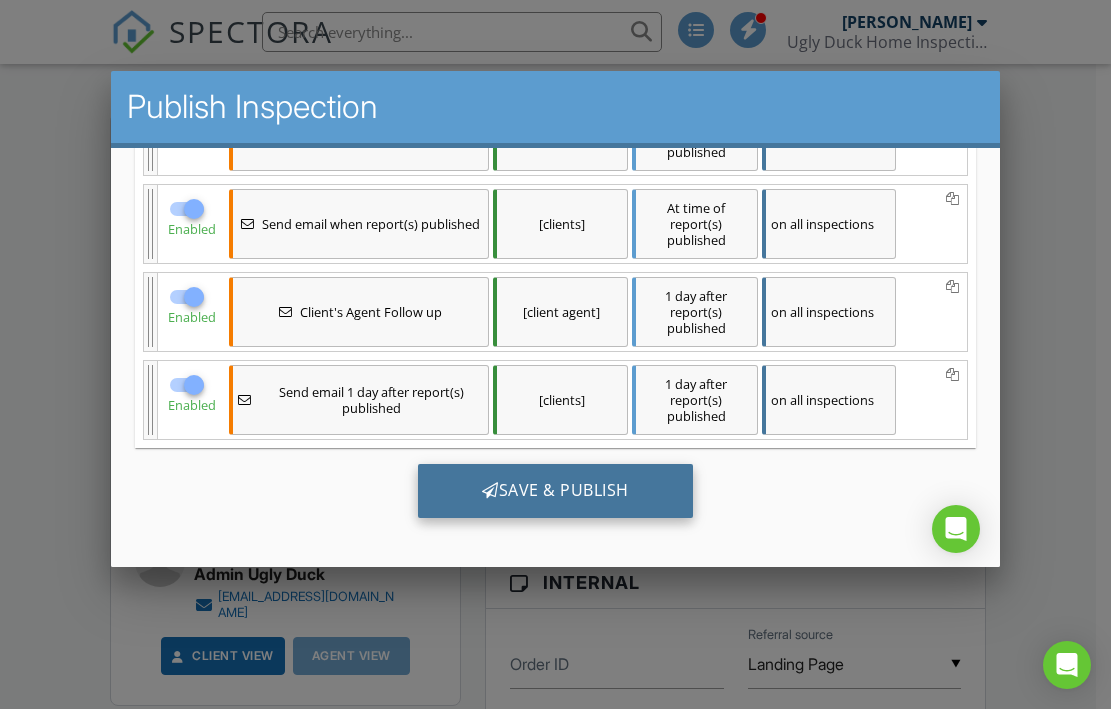 click on "Save & Publish" at bounding box center [555, 490] 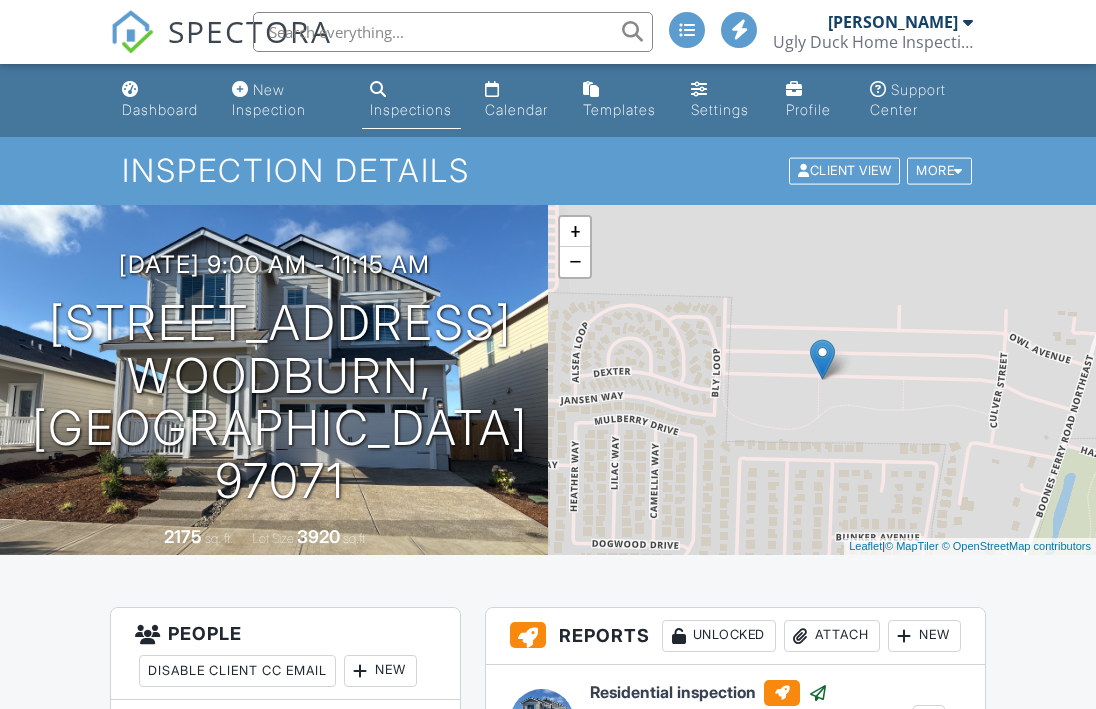 scroll, scrollTop: 0, scrollLeft: 0, axis: both 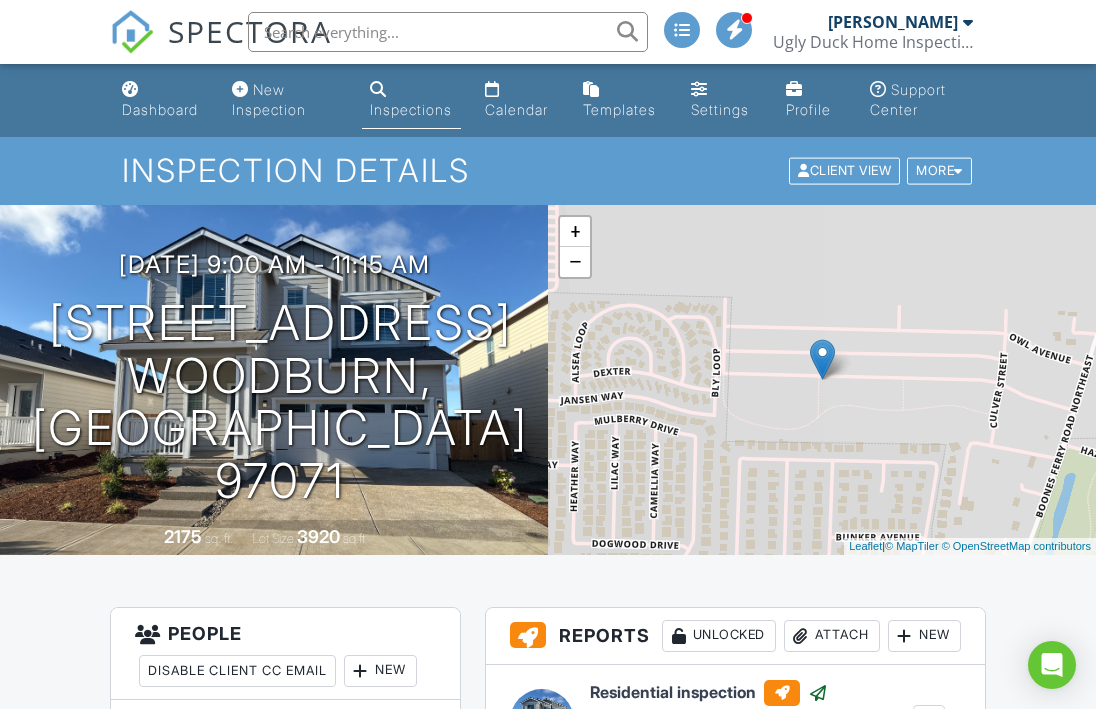 click on "Inspections" at bounding box center (411, 109) 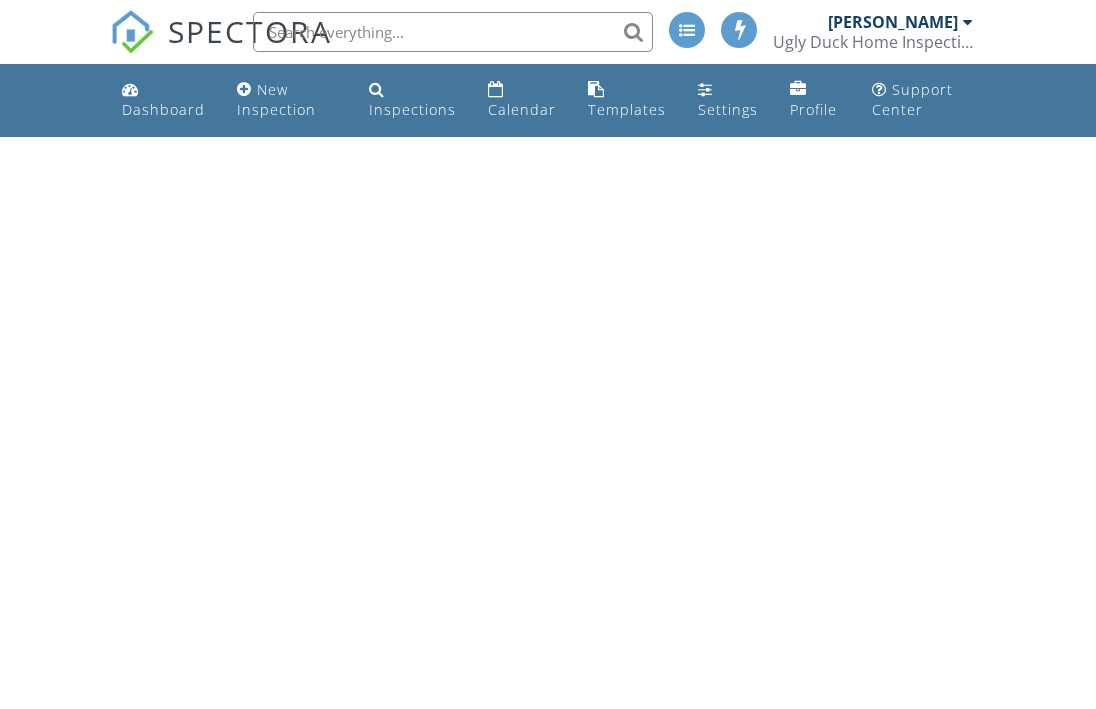 scroll, scrollTop: 0, scrollLeft: 0, axis: both 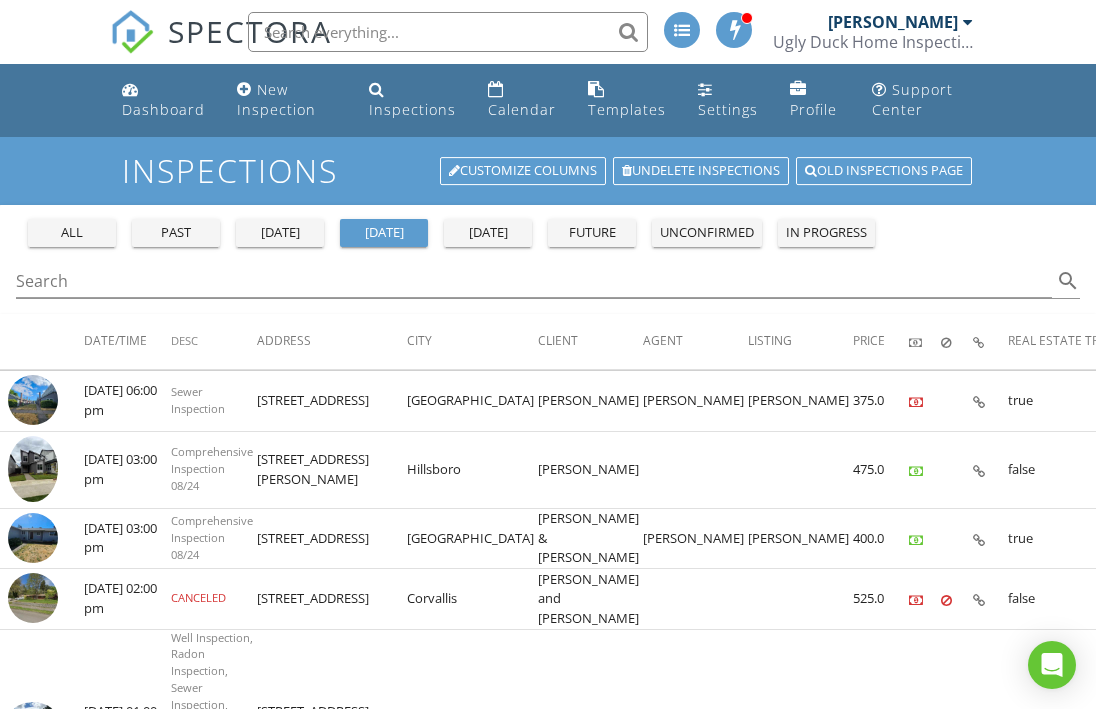 click on "[DATE]" at bounding box center [488, 233] 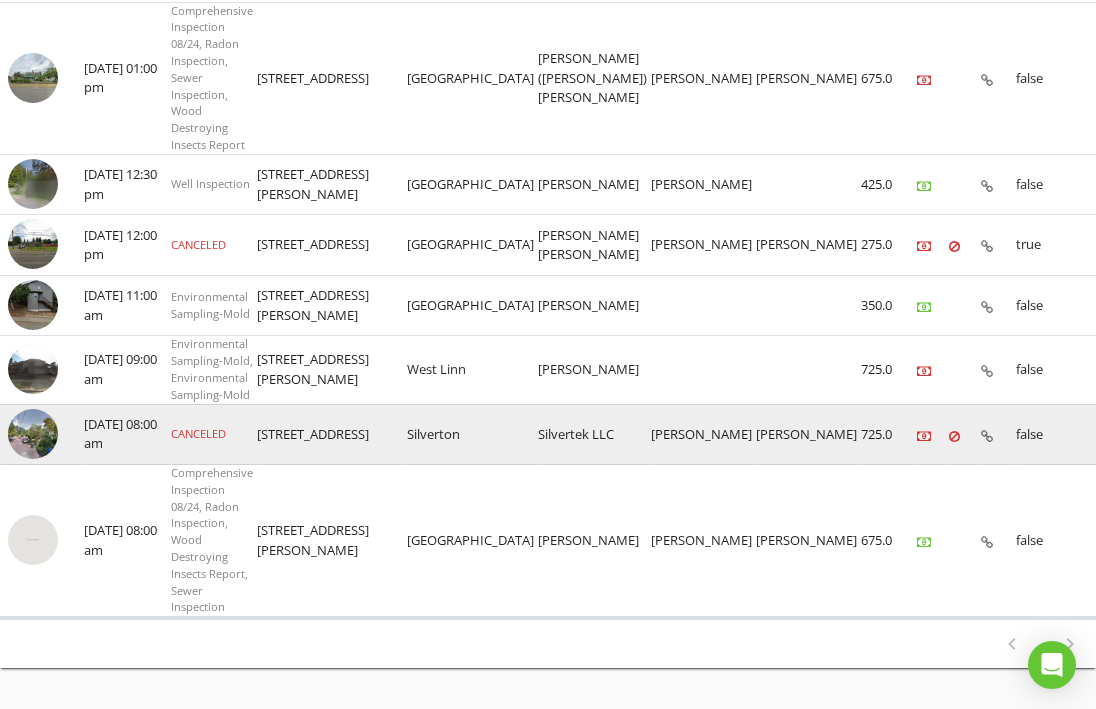 scroll, scrollTop: 584, scrollLeft: 0, axis: vertical 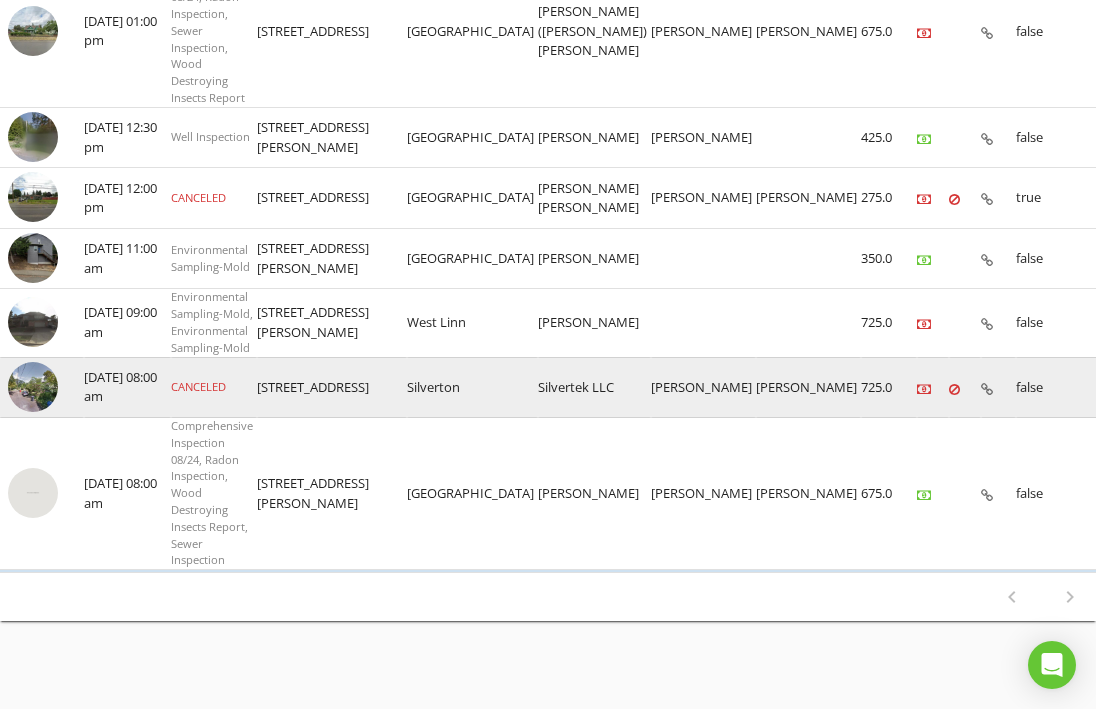 click at bounding box center (33, 387) 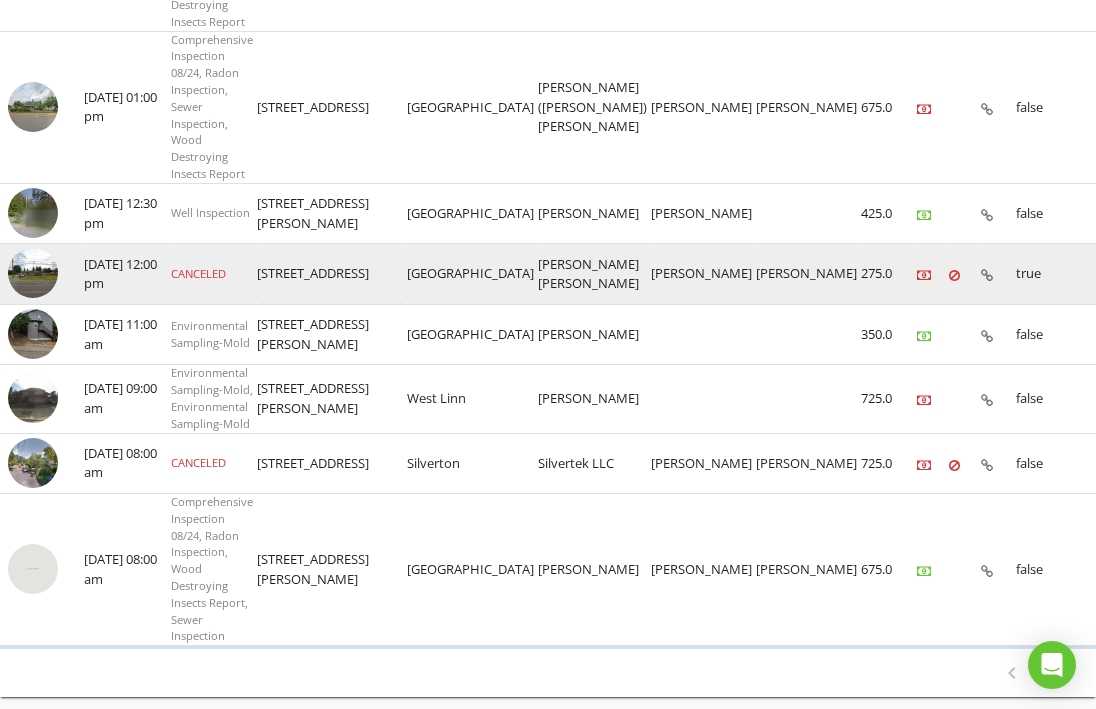 scroll, scrollTop: 541, scrollLeft: 0, axis: vertical 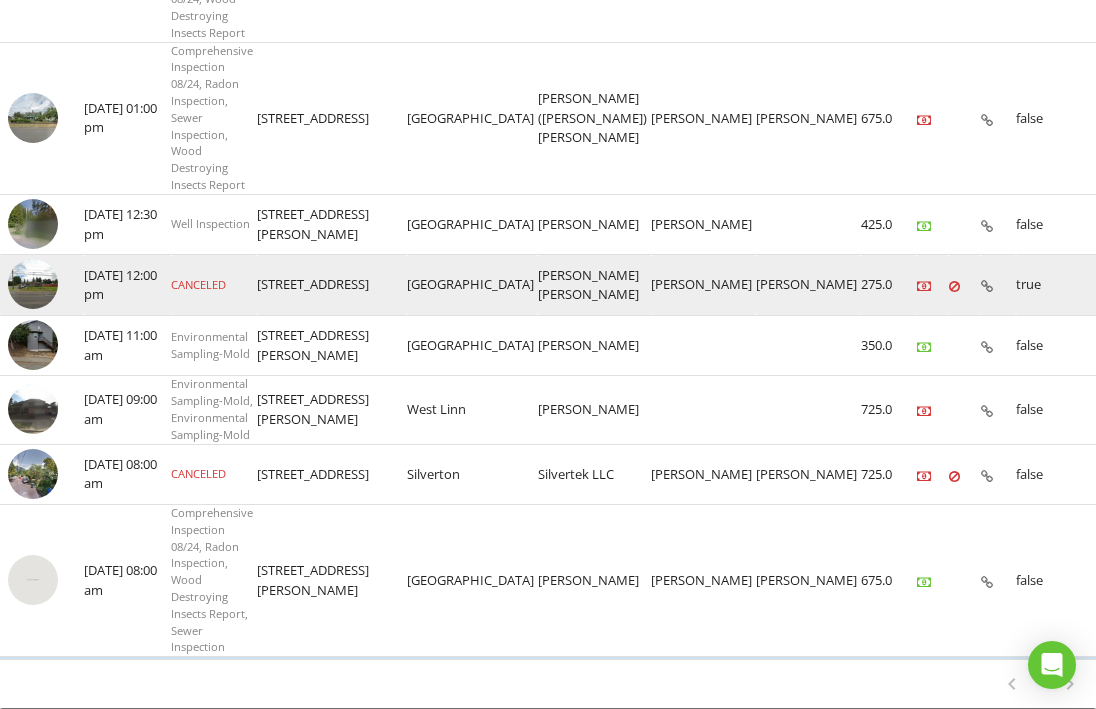 click at bounding box center (33, 284) 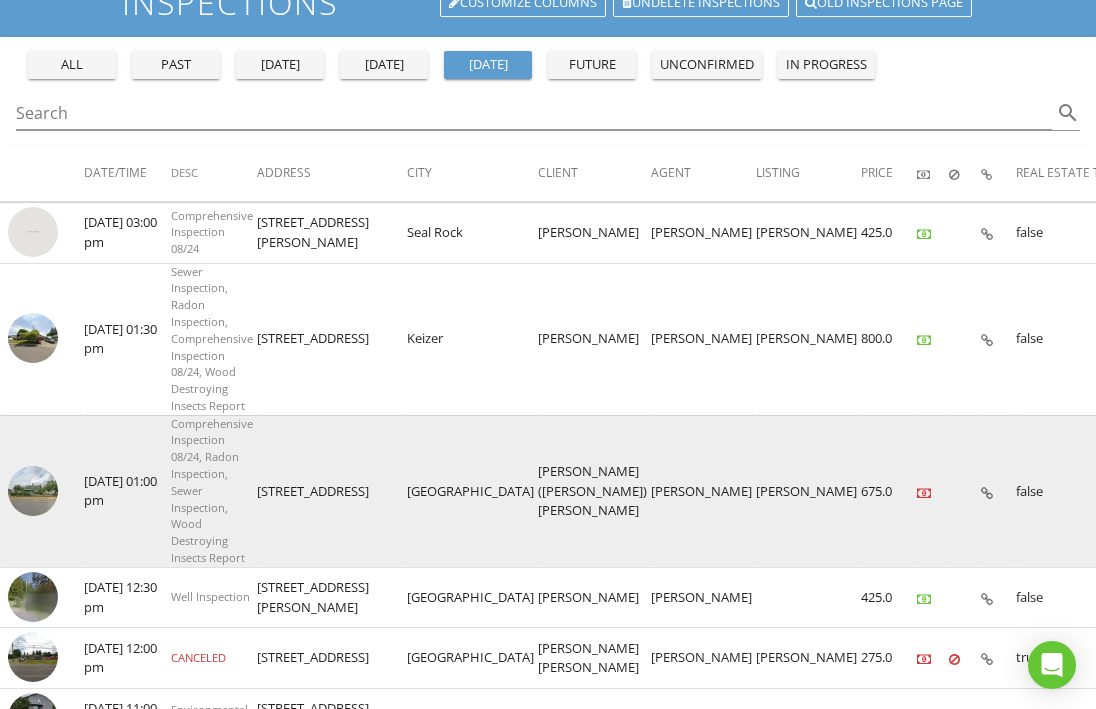 scroll, scrollTop: 147, scrollLeft: 0, axis: vertical 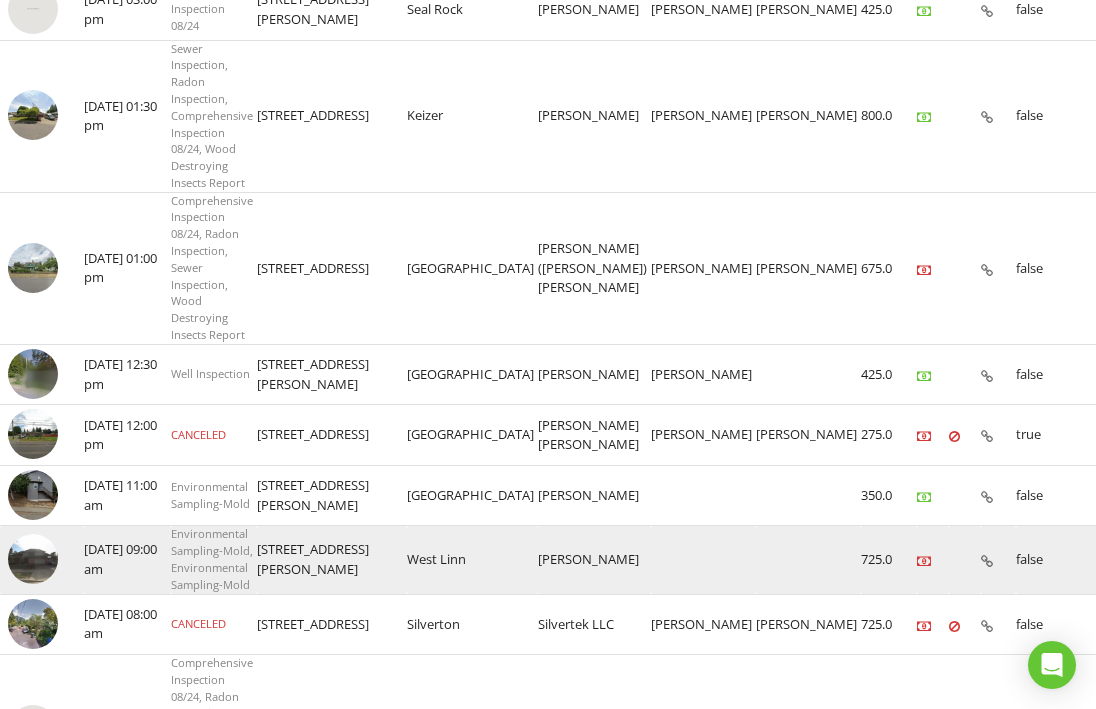 click at bounding box center (33, 559) 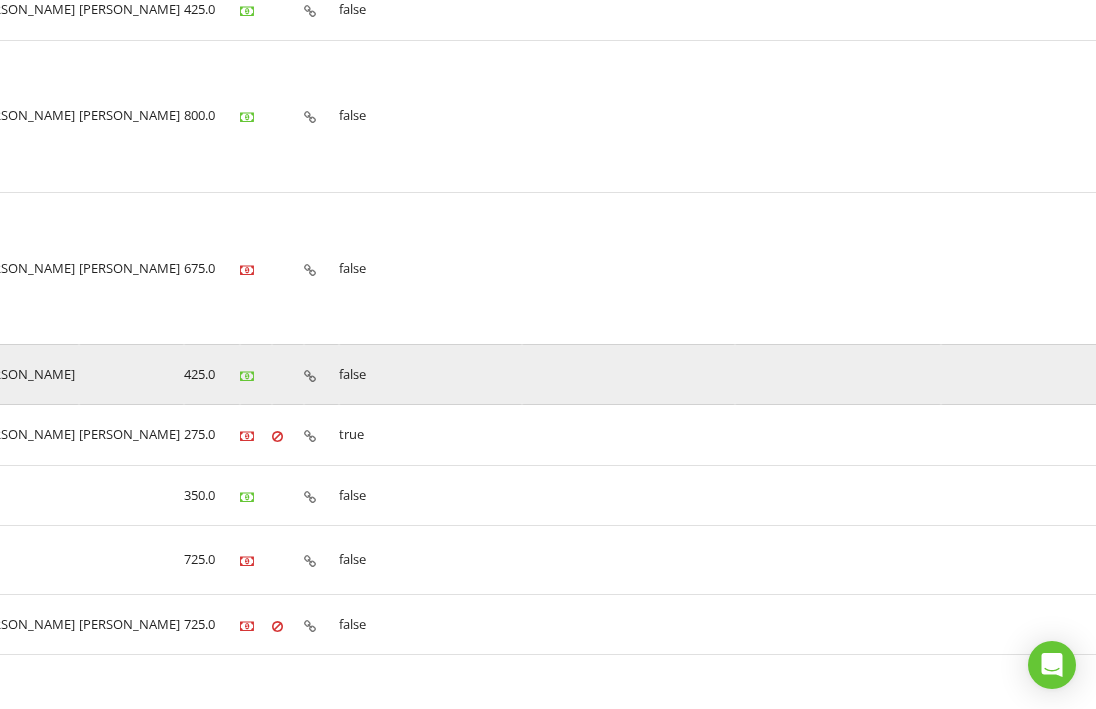 scroll, scrollTop: 0, scrollLeft: 676, axis: horizontal 